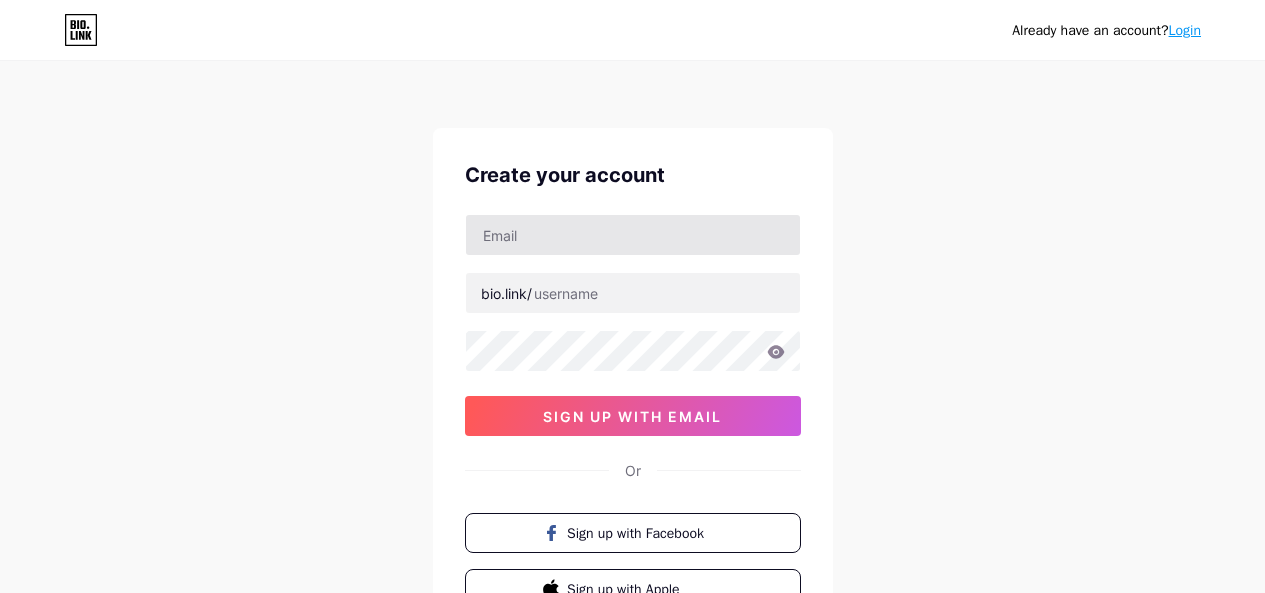 scroll, scrollTop: 0, scrollLeft: 0, axis: both 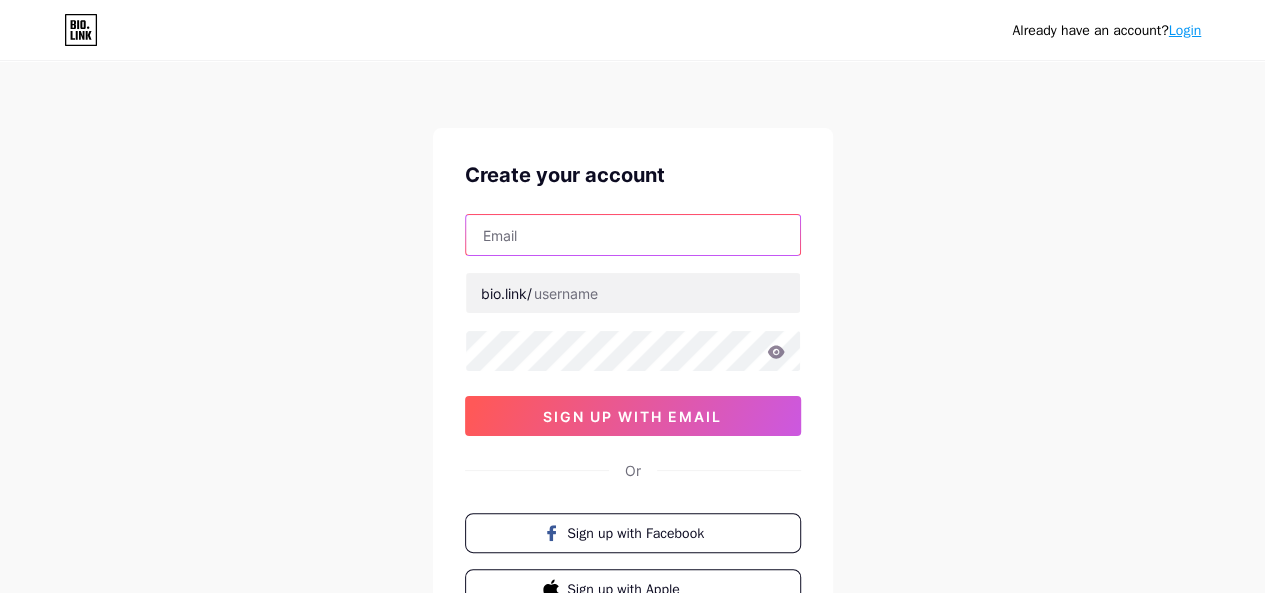 click at bounding box center (633, 235) 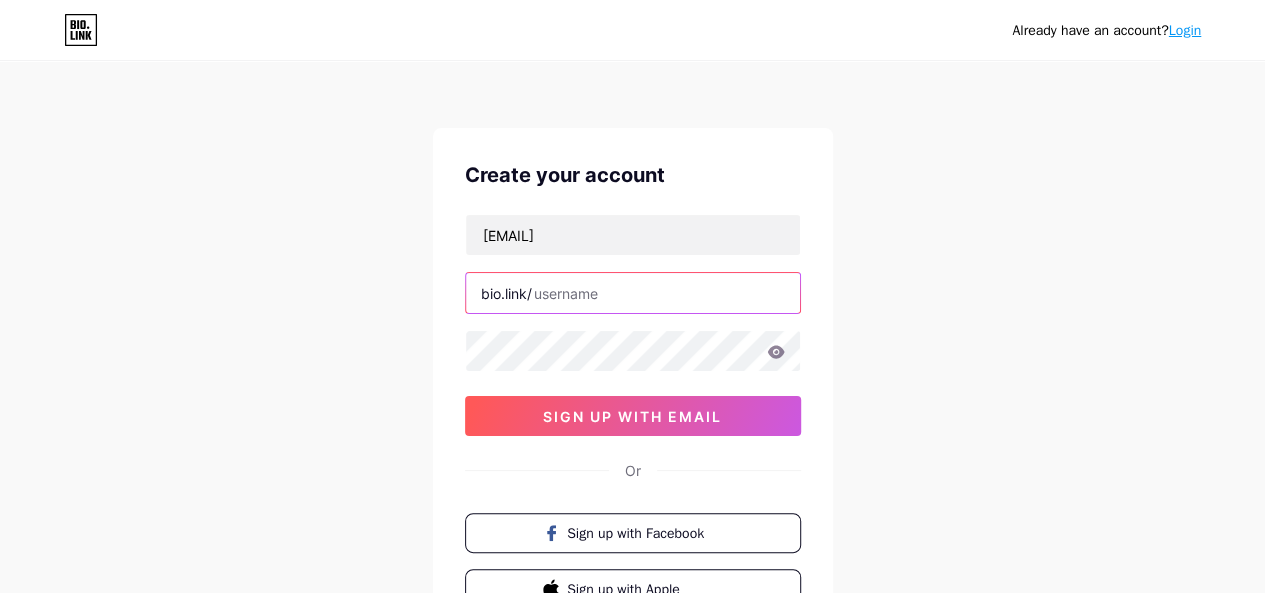 click at bounding box center (633, 293) 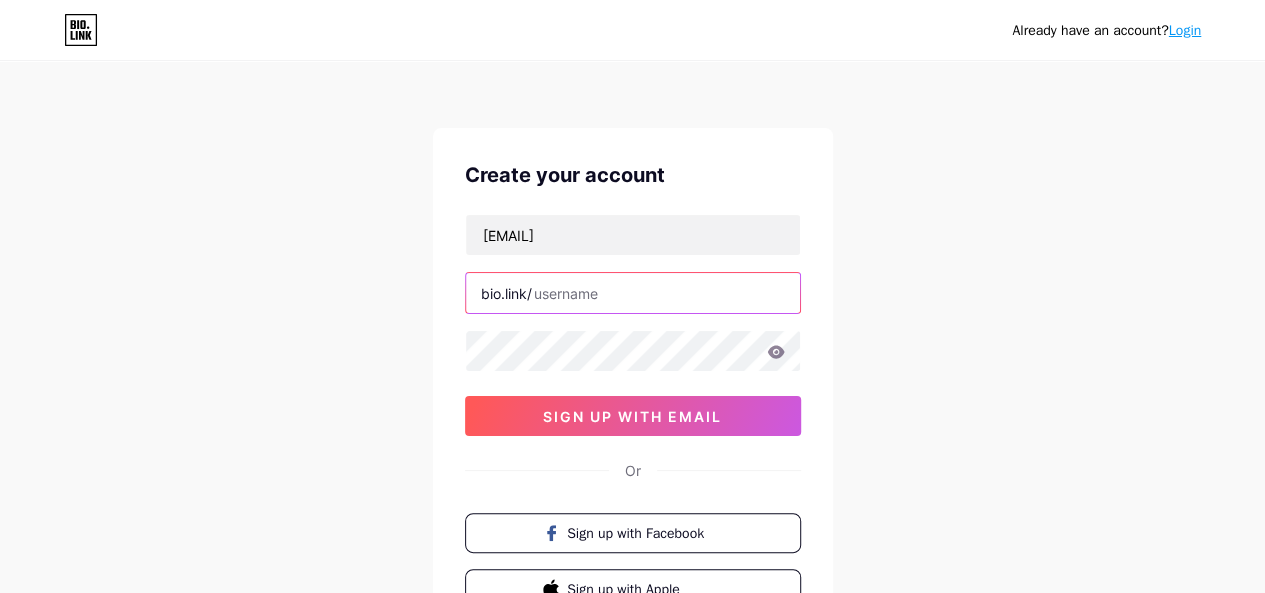 click at bounding box center [633, 293] 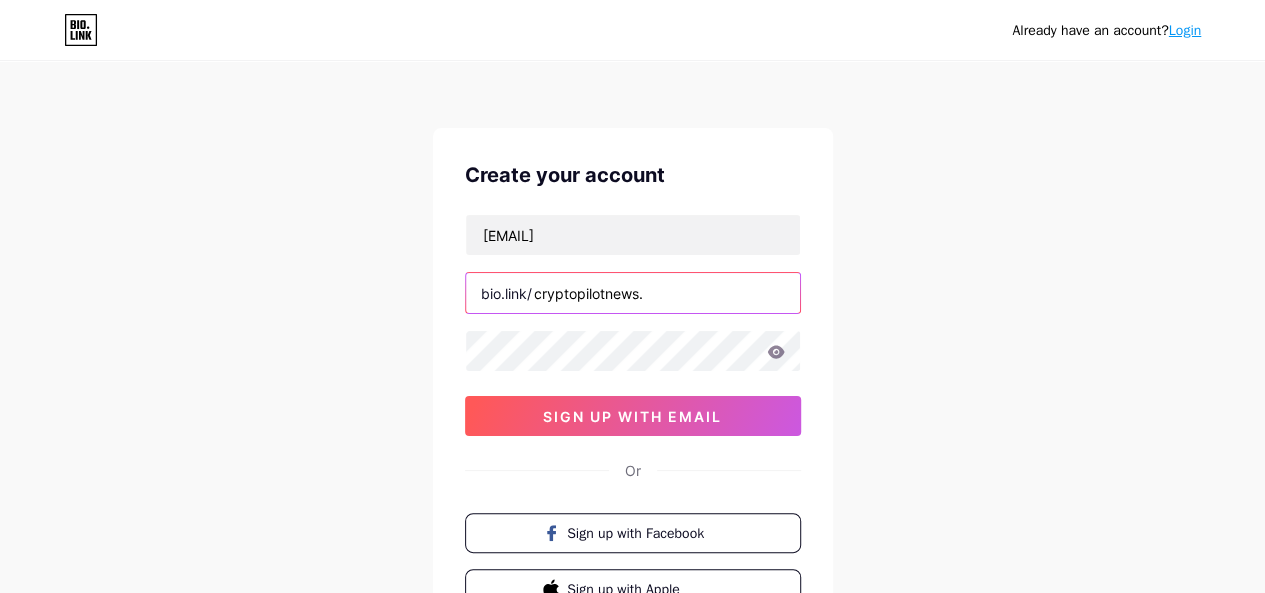click on "cryptopilotnews." at bounding box center (633, 293) 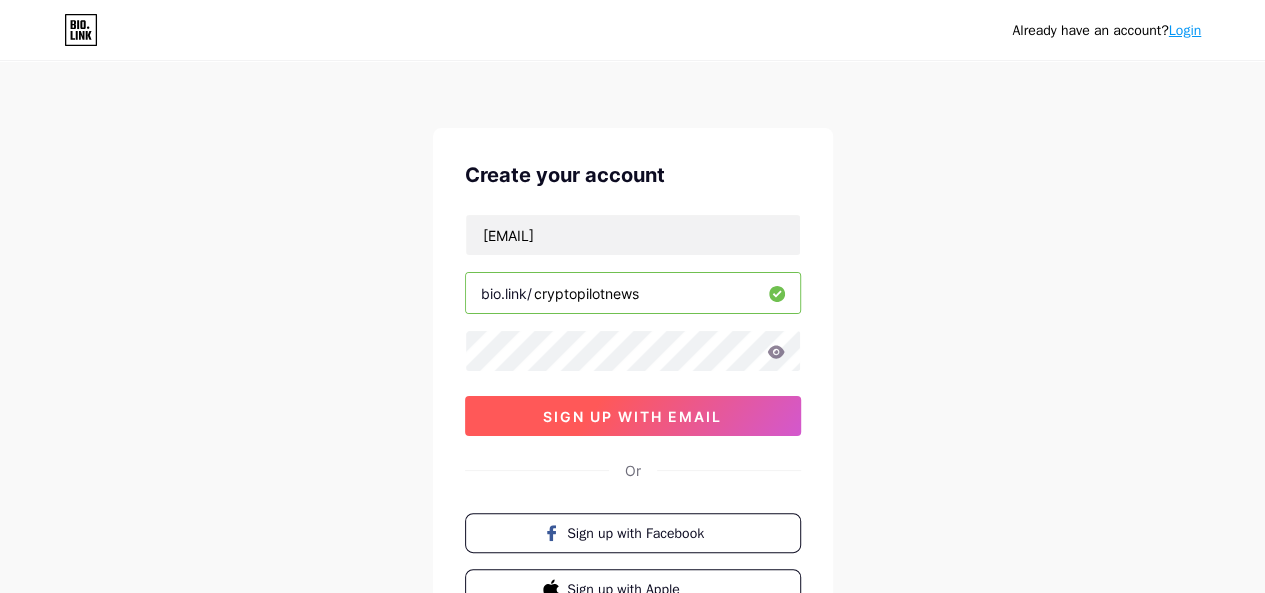type on "cryptopilotnews" 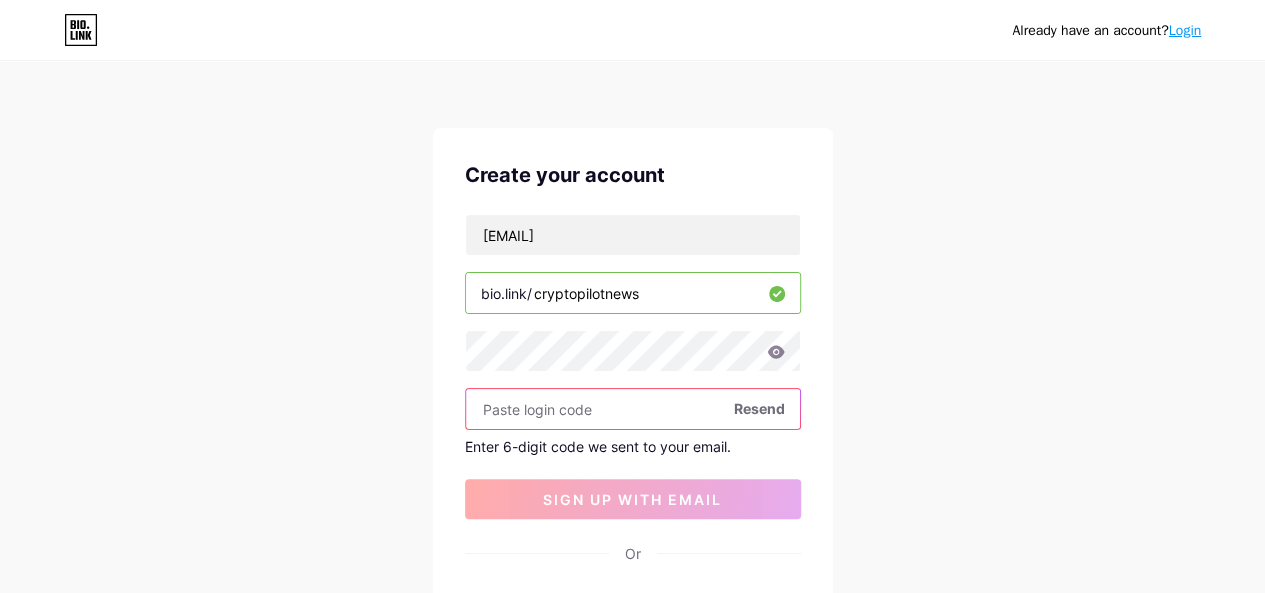 click at bounding box center [633, 409] 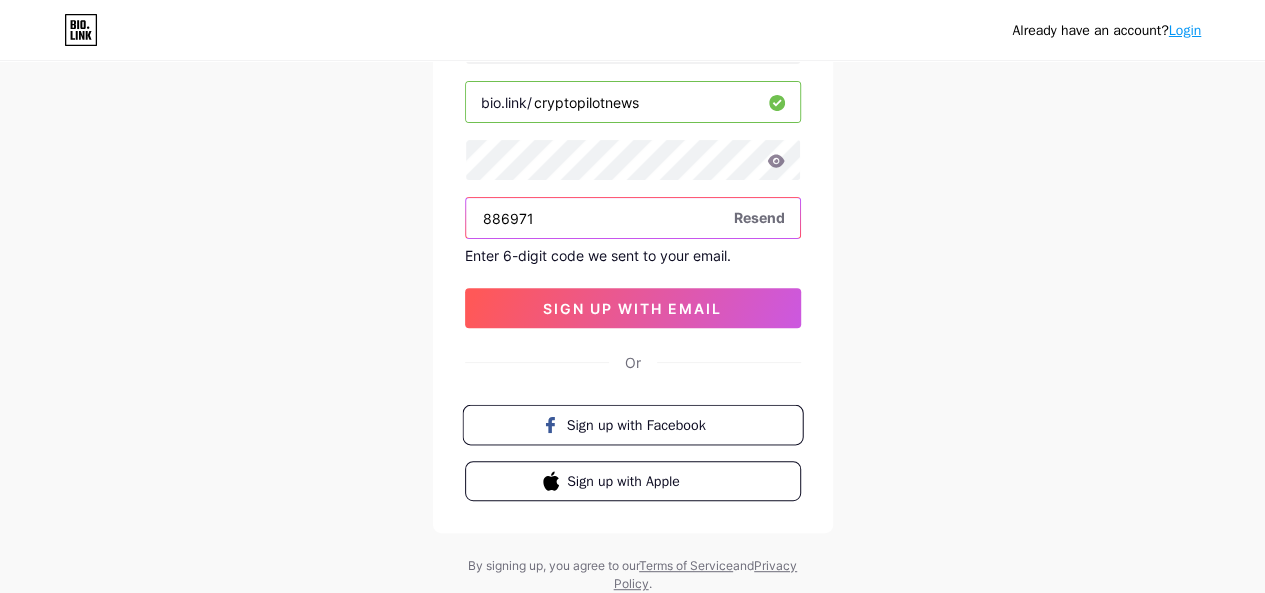 scroll, scrollTop: 200, scrollLeft: 0, axis: vertical 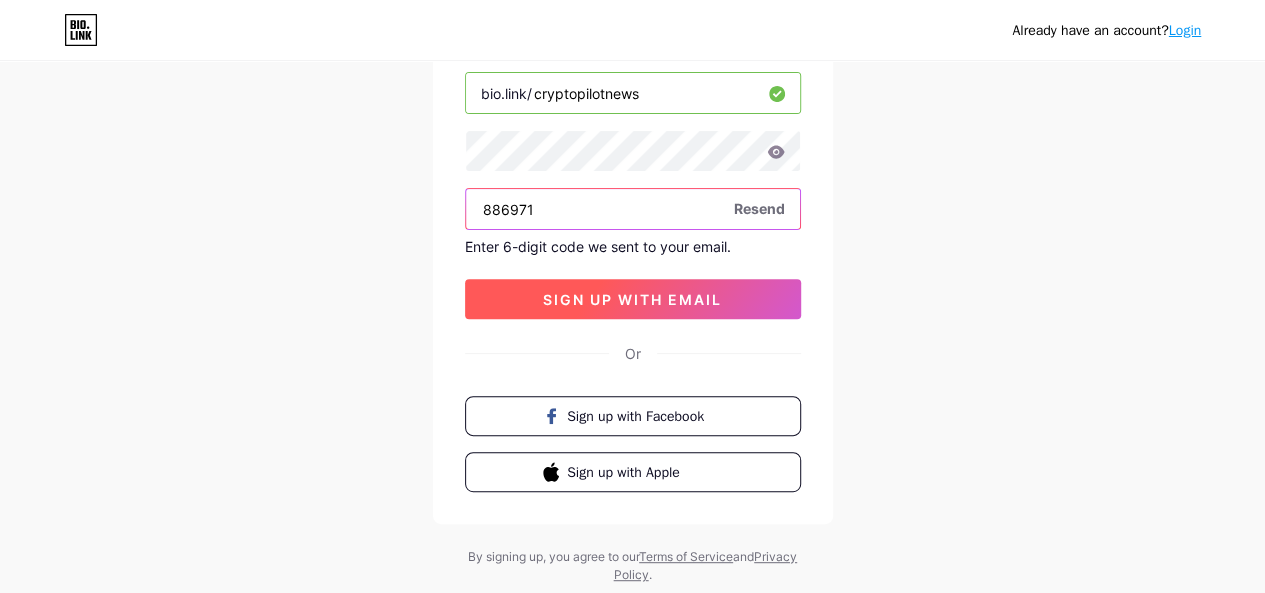 type on "886971" 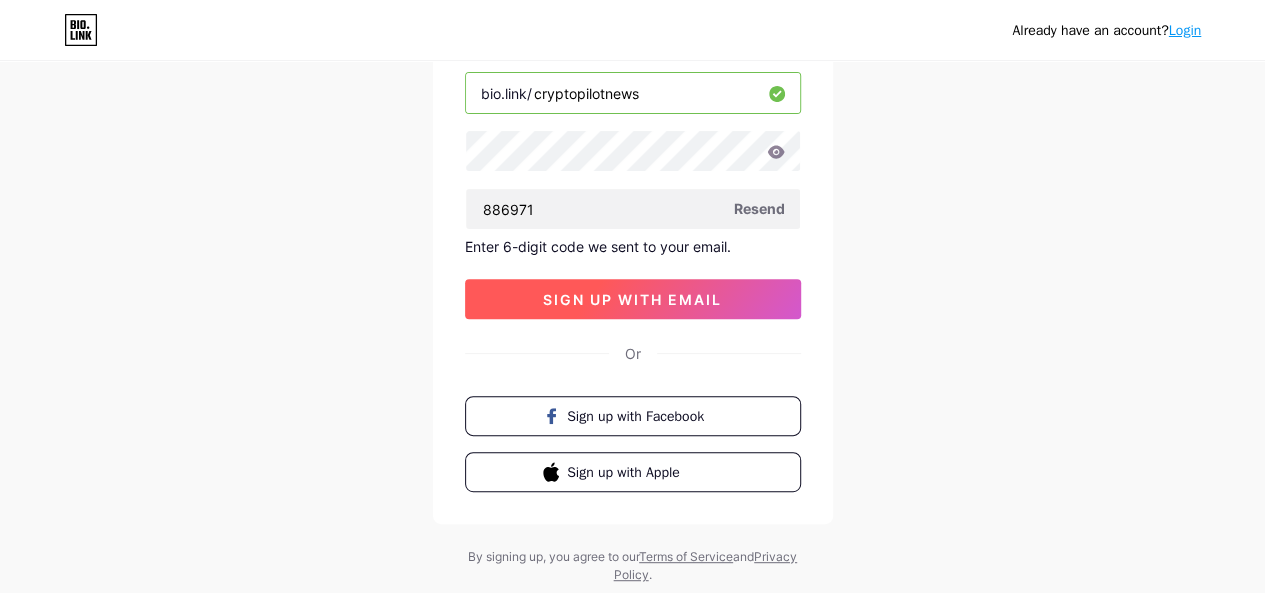 click on "sign up with email" at bounding box center [632, 299] 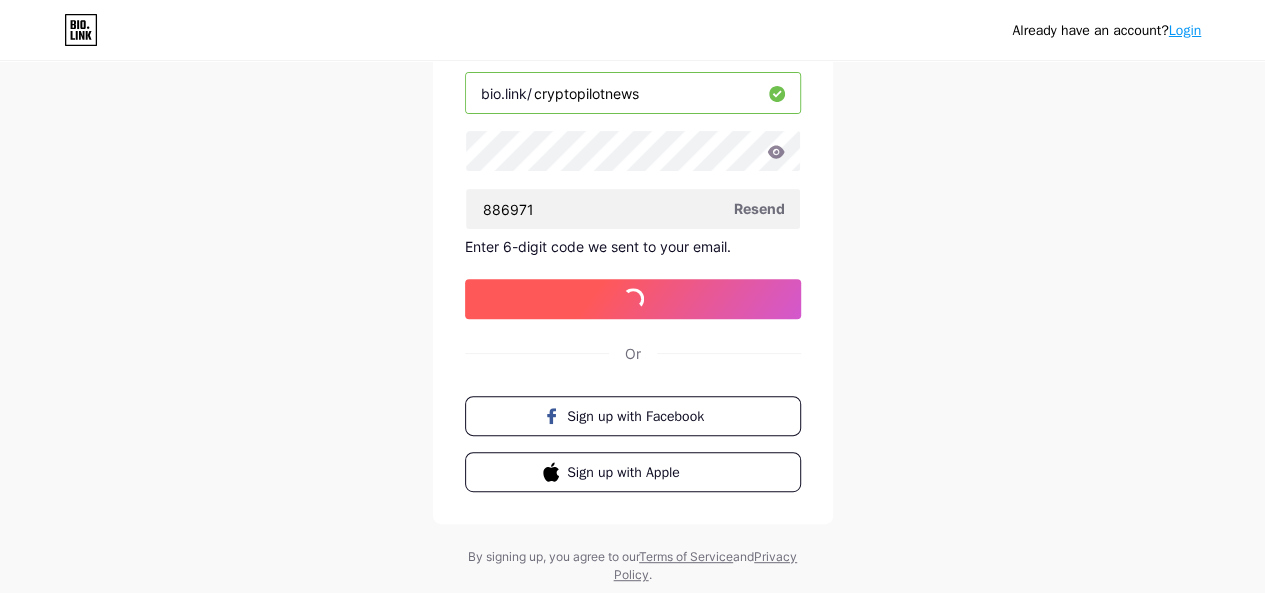 scroll, scrollTop: 0, scrollLeft: 0, axis: both 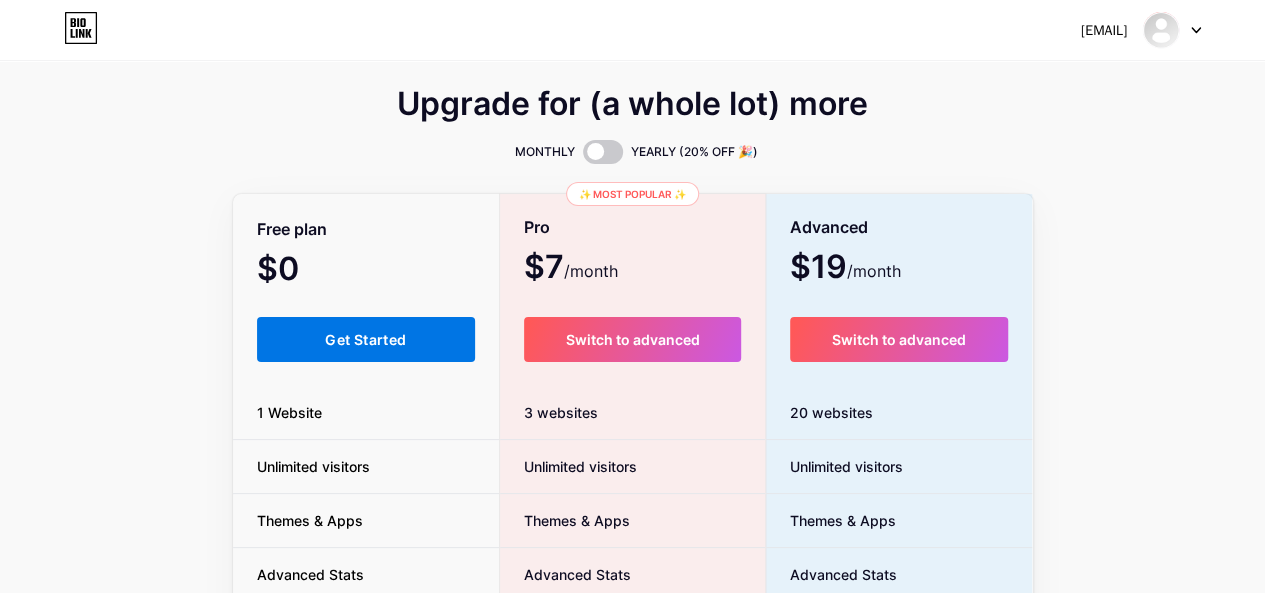 click on "Get Started" at bounding box center [365, 339] 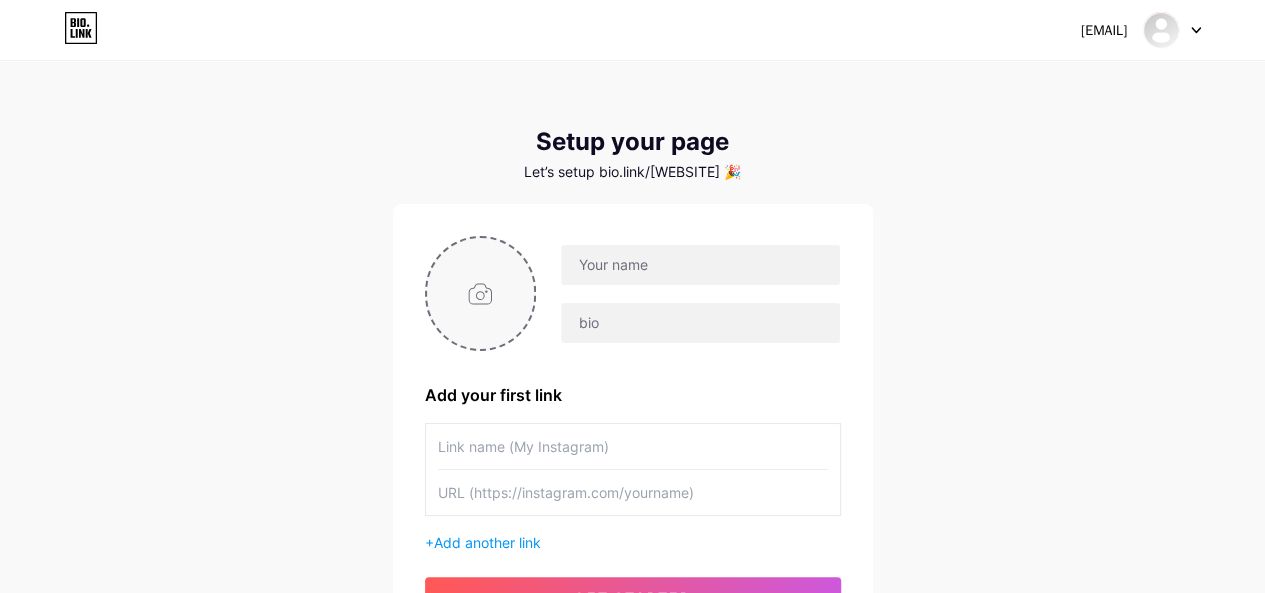 scroll, scrollTop: 100, scrollLeft: 0, axis: vertical 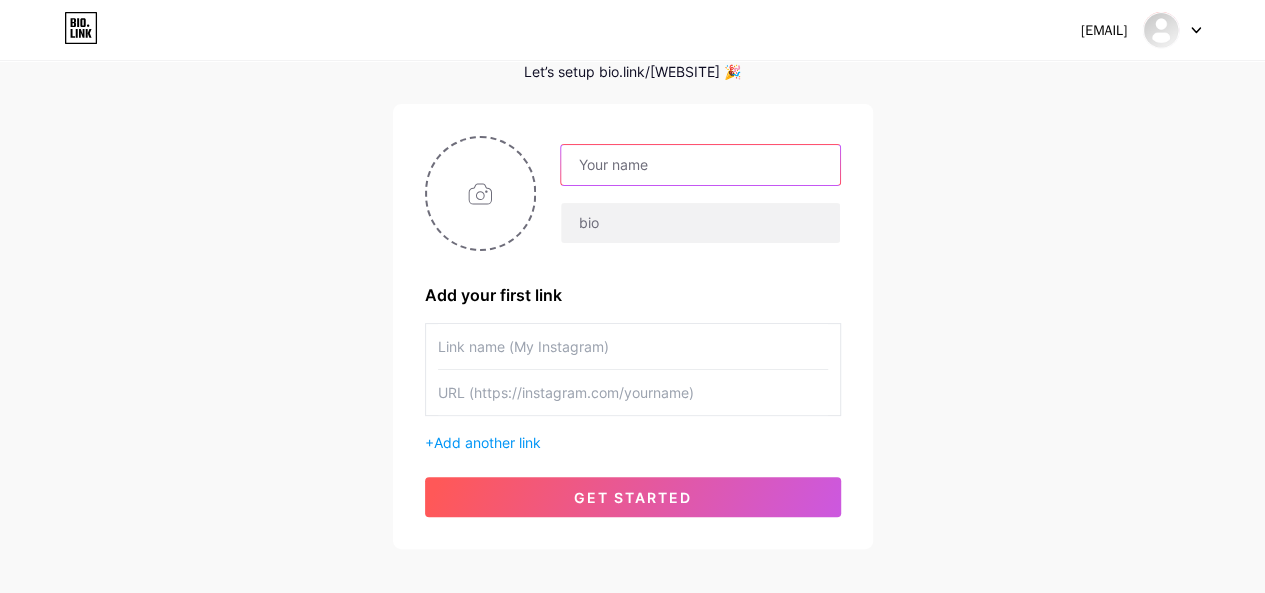 click at bounding box center (700, 165) 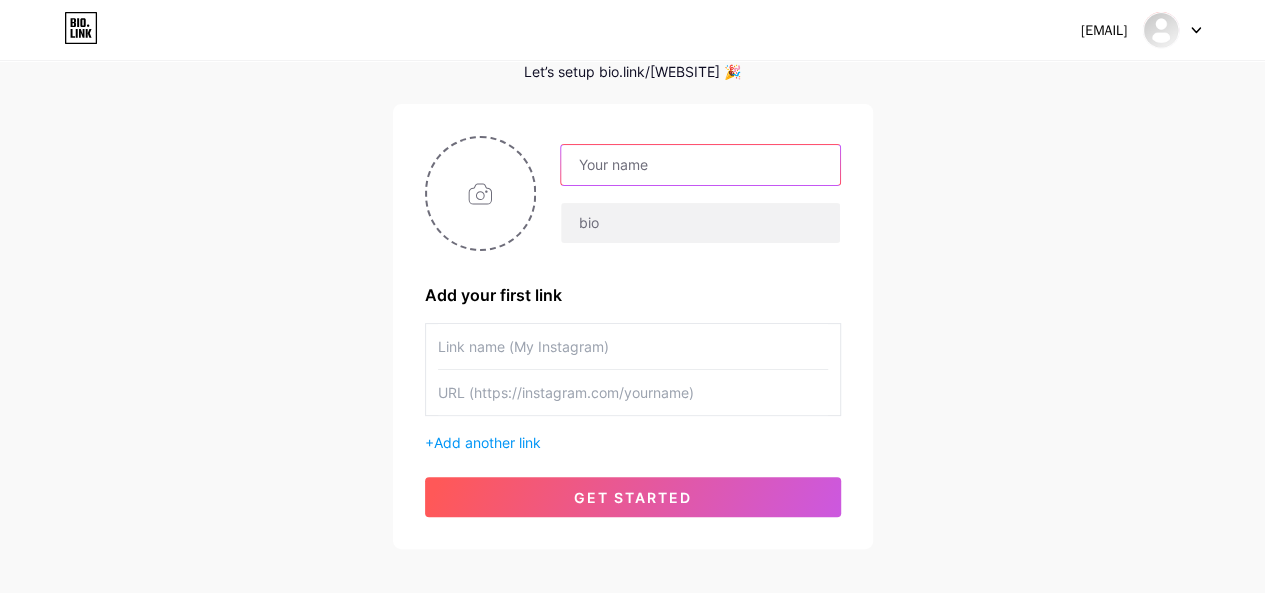 type on "Crypto Pilot News" 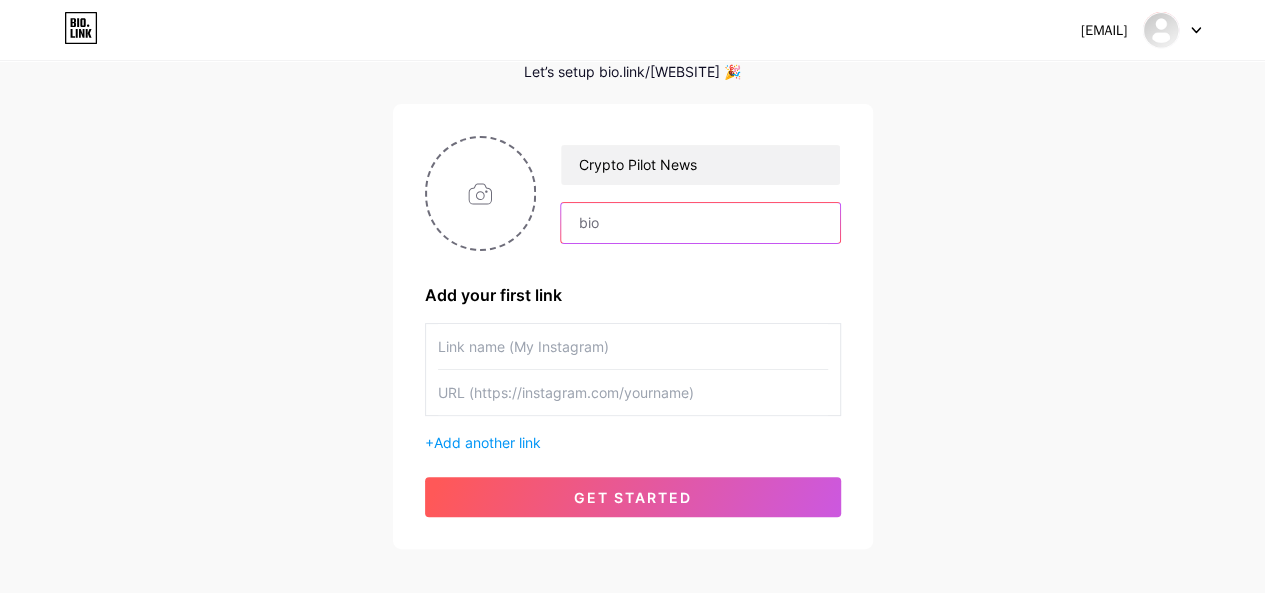 click at bounding box center (700, 223) 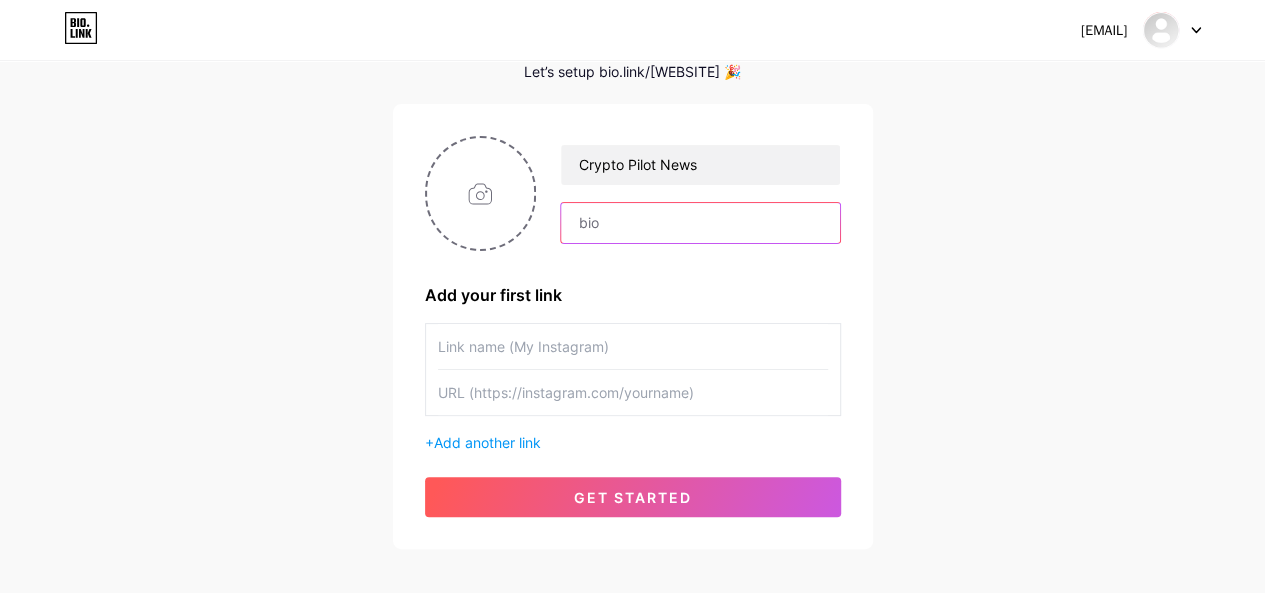 click at bounding box center [700, 223] 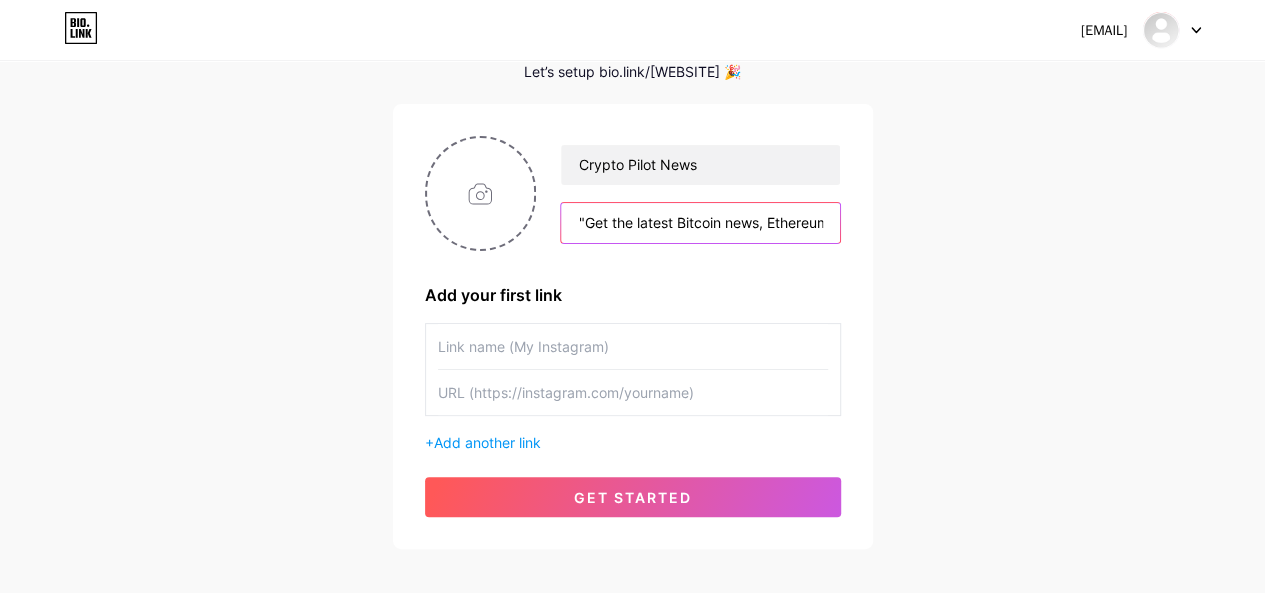 scroll, scrollTop: 0, scrollLeft: 1205, axis: horizontal 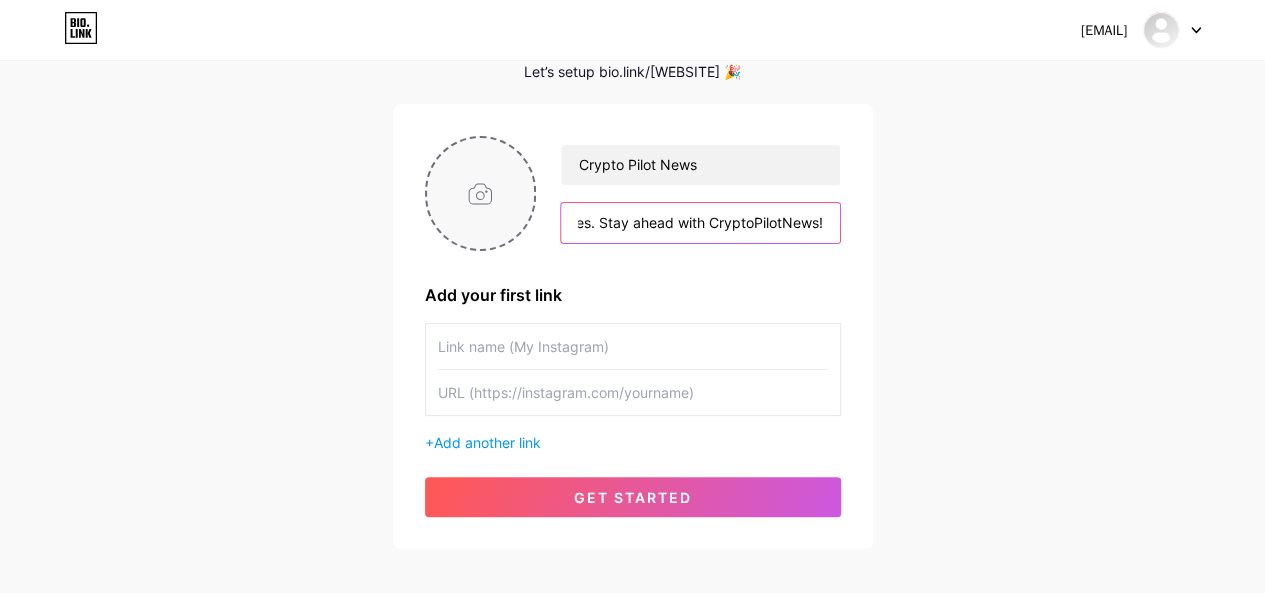 type on ""Get the latest Bitcoin news, Ethereum price predictions, and crypto market updates. Discover the best altcoins to buy now, Solana price analysis, and expert insights on crypto crashes. Stay ahead with CryptoPilotNews!" 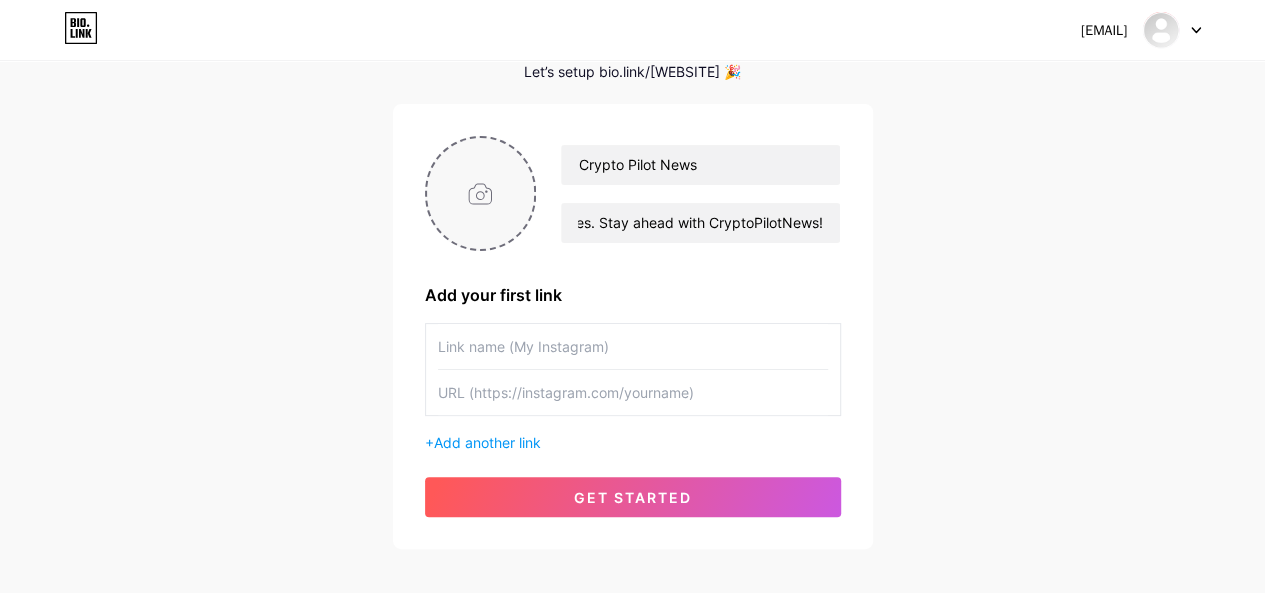 scroll, scrollTop: 0, scrollLeft: 0, axis: both 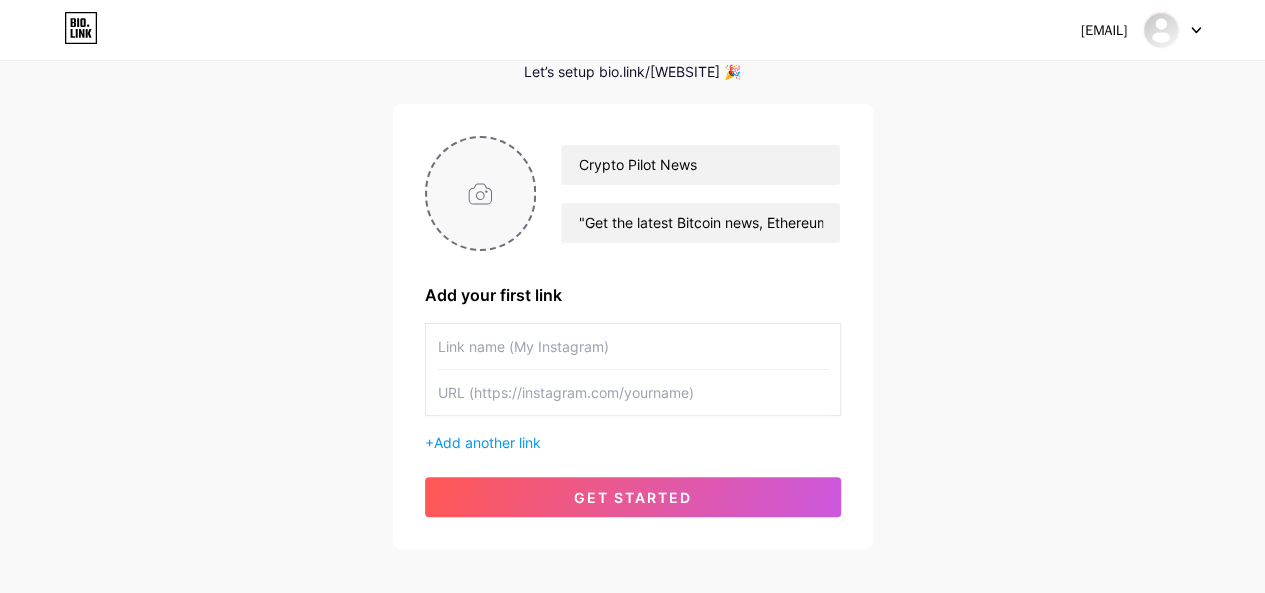 click at bounding box center (481, 193) 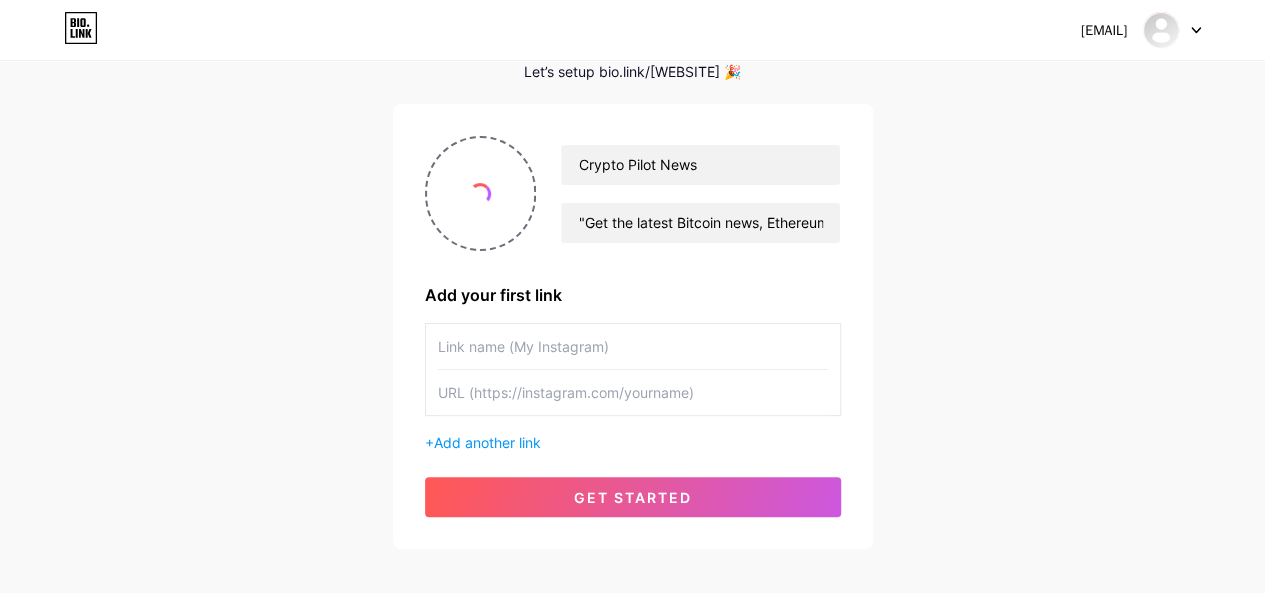 click at bounding box center [633, 346] 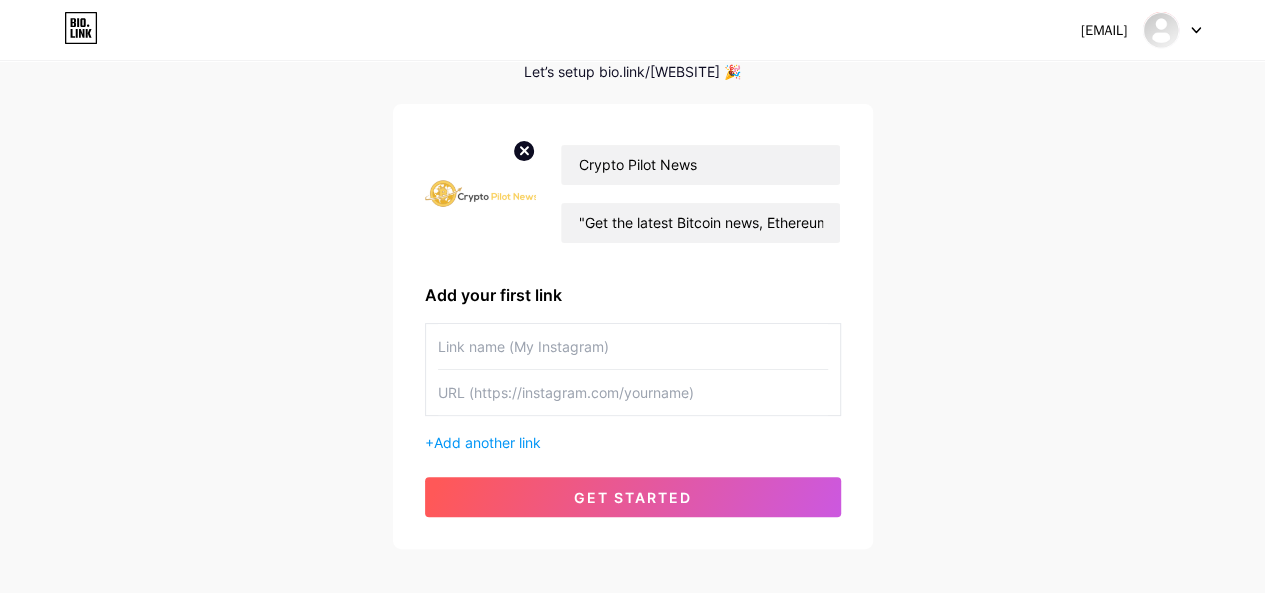 click at bounding box center (633, 346) 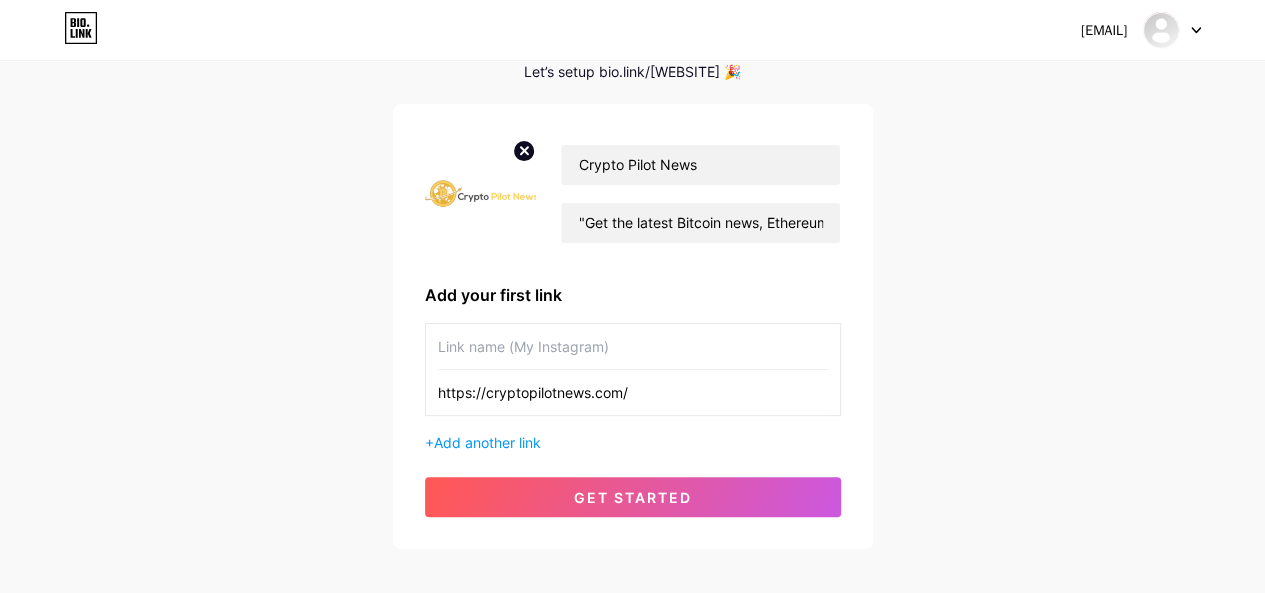 drag, startPoint x: 486, startPoint y: 393, endPoint x: 589, endPoint y: 392, distance: 103.00485 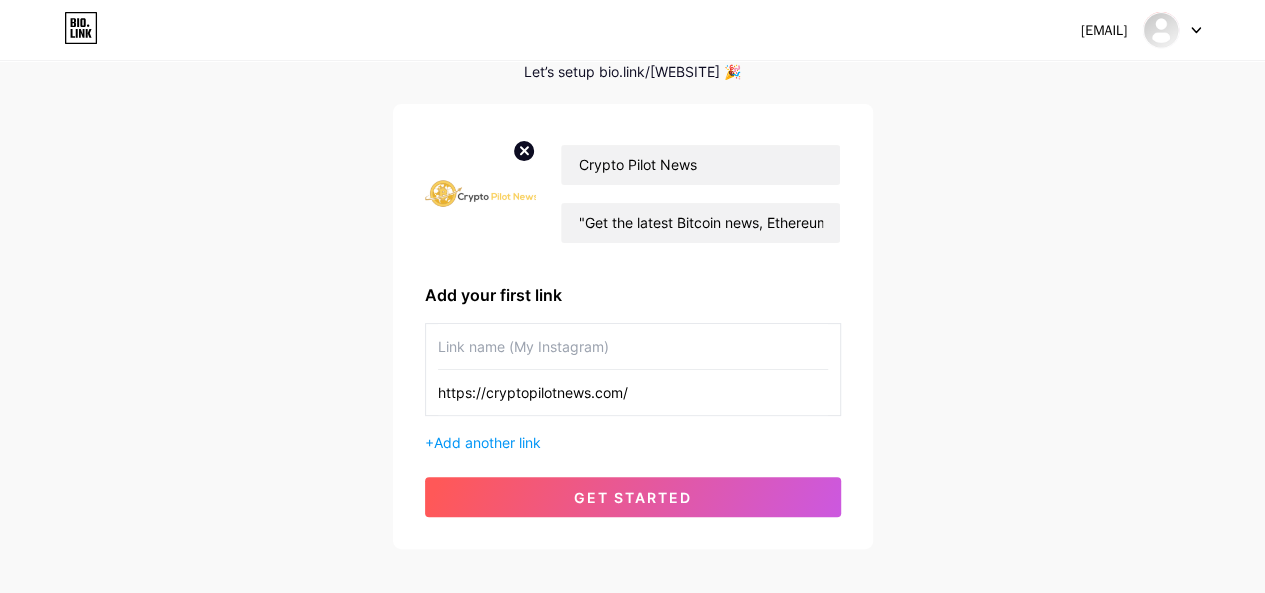 click on "https://cryptopilotnews.com/" at bounding box center [633, 392] 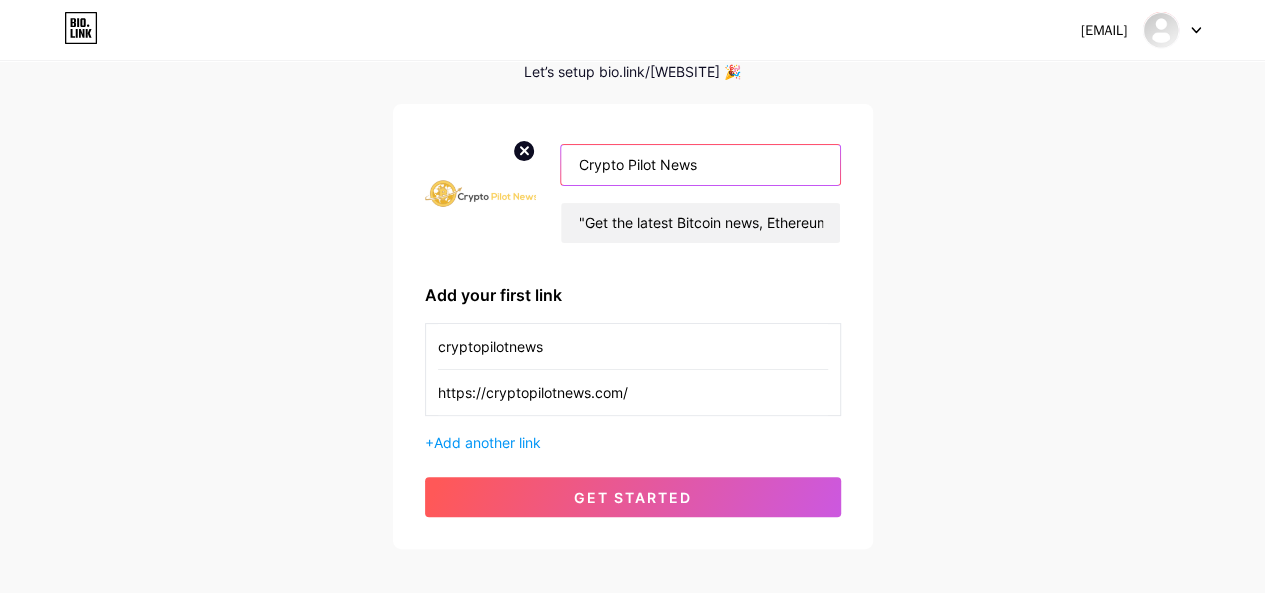 drag, startPoint x: 661, startPoint y: 171, endPoint x: 504, endPoint y: 155, distance: 157.81319 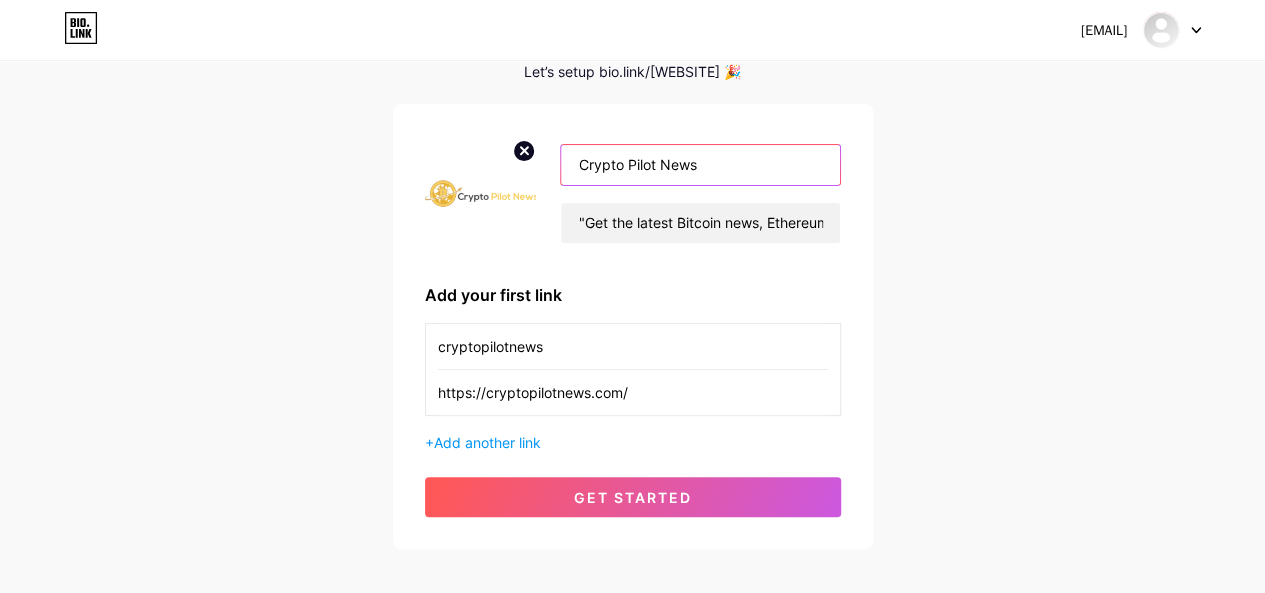 click on "Crypto Pilot News "Get the latest Bitcoin news, Ethereum price predictions, and crypto market updates. Discover the best altcoins to buy now, Solana price analysis, and expert insights on crypto crashes. Stay ahead with CryptoPilotNews!" at bounding box center (633, 193) 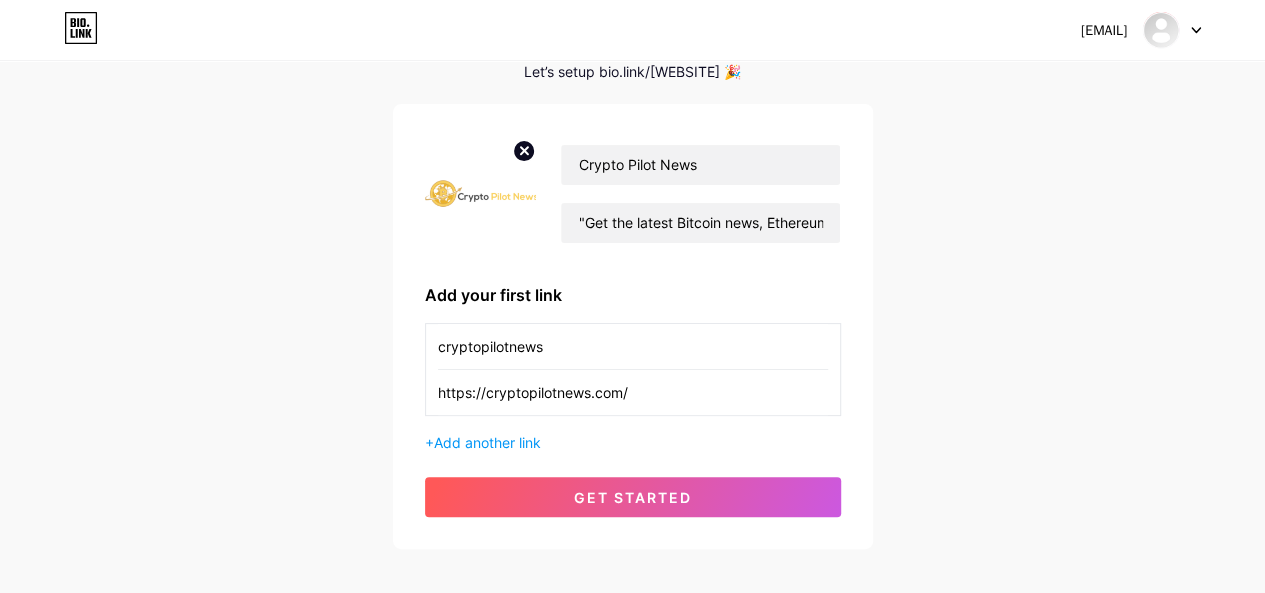 click on "cryptopilotnews" at bounding box center [633, 346] 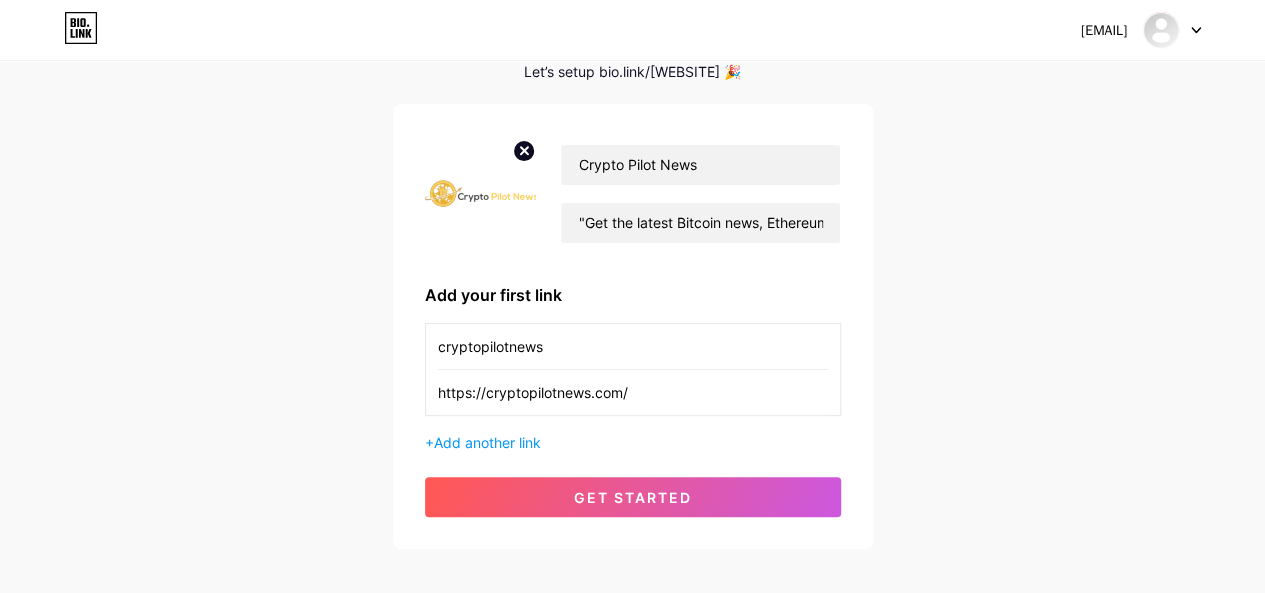 paste on "Crypto Pilot N" 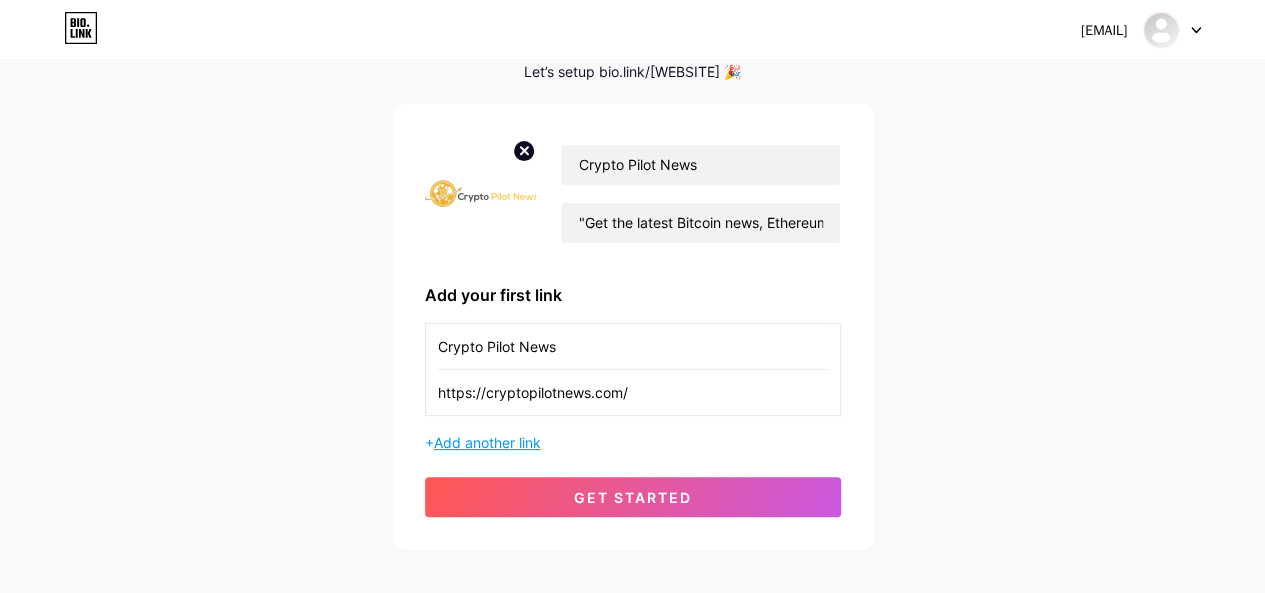 type on "Crypto Pilot News" 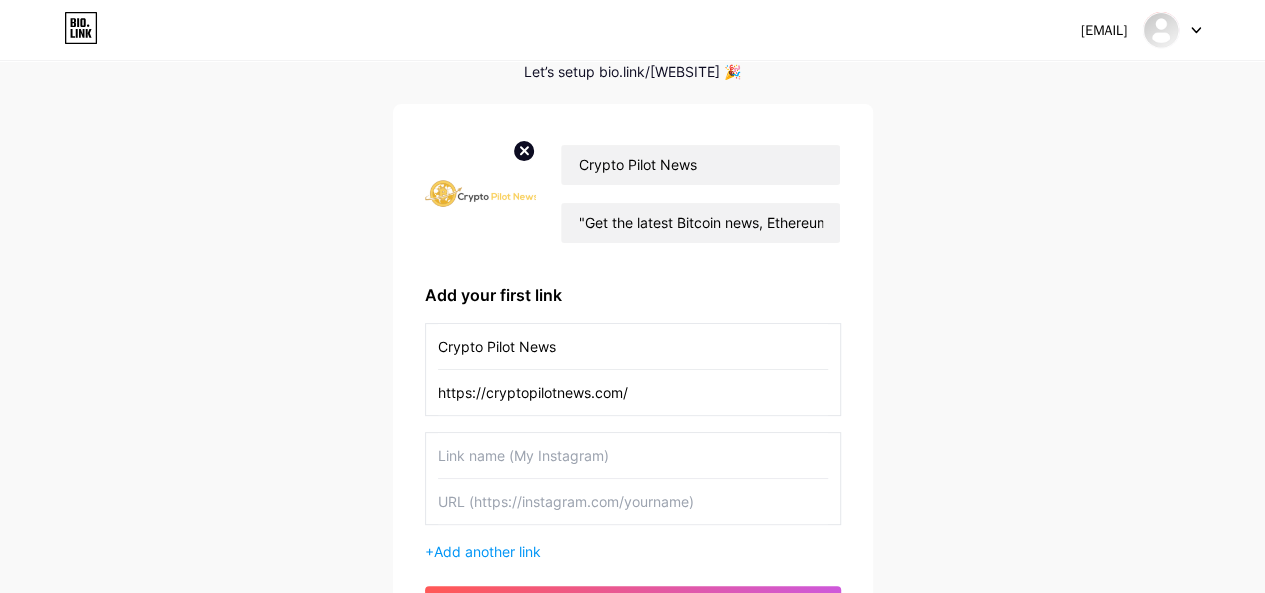 click at bounding box center (633, 455) 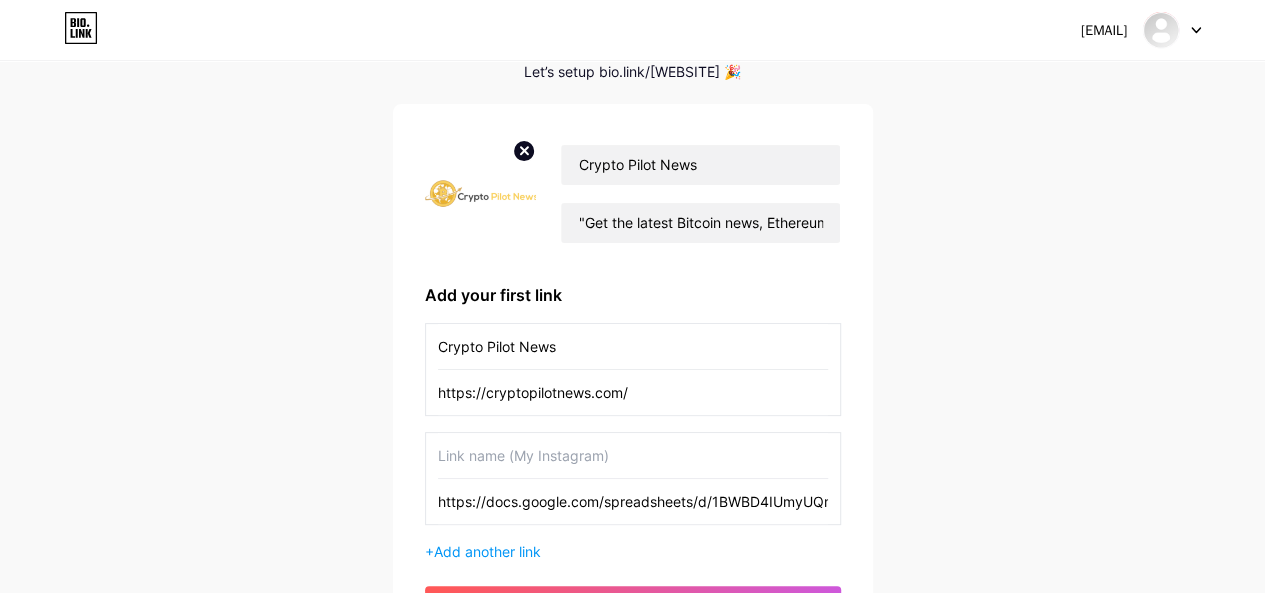 scroll, scrollTop: 0, scrollLeft: 544, axis: horizontal 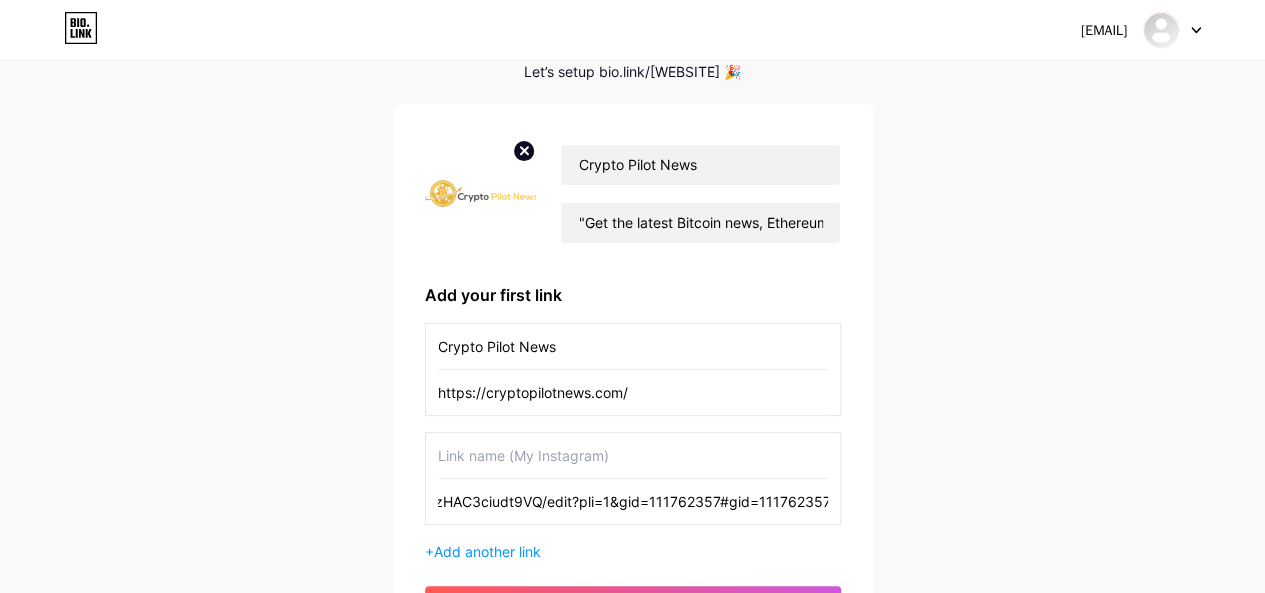 type on "https://docs.google.com/spreadsheets/d/1BWBD4IUmyUQmsucCjB2A4cvNj9eXeYzHAC3ciudt9VQ/edit?pli=1&gid=111762357#gid=111762357" 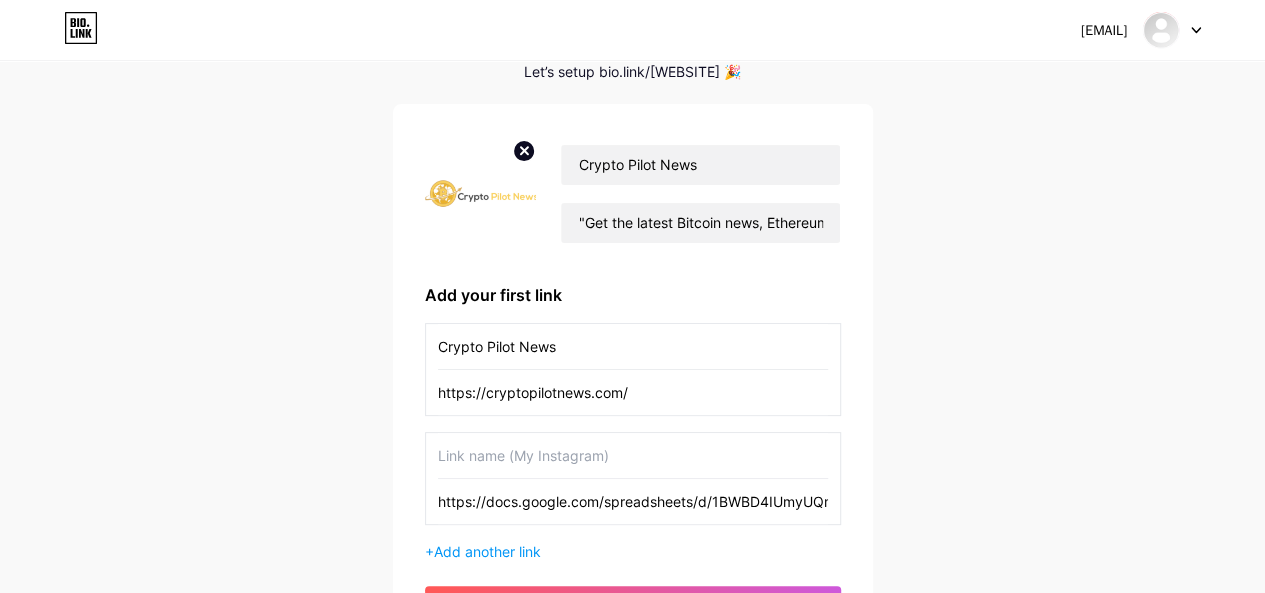 click at bounding box center [633, 455] 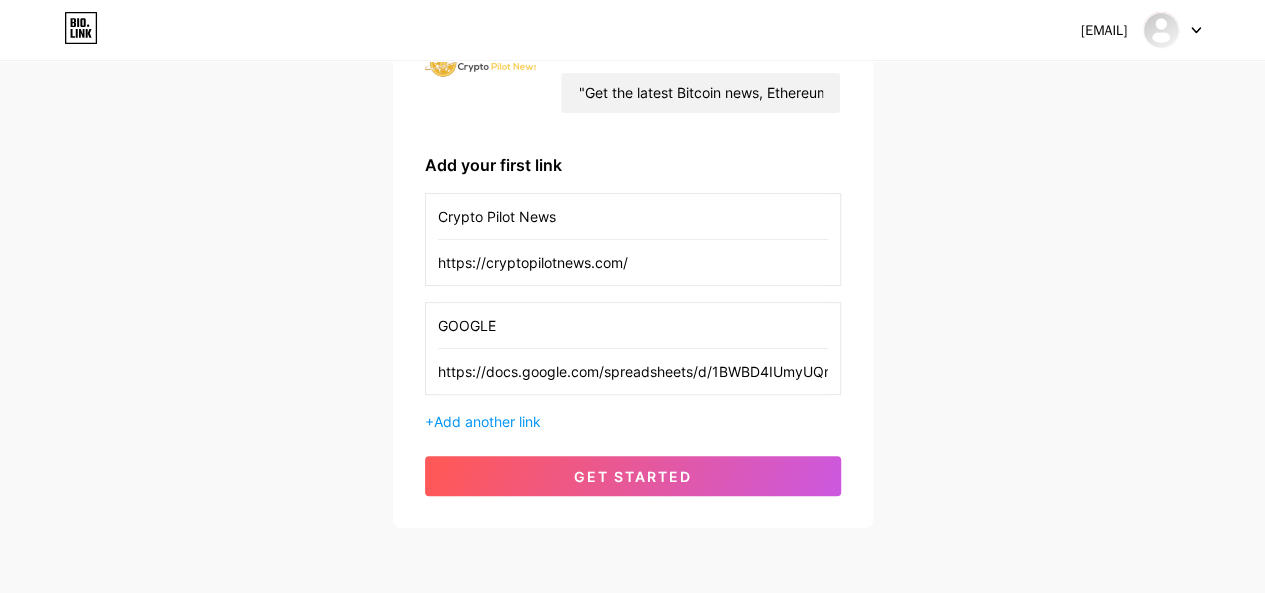 scroll, scrollTop: 300, scrollLeft: 0, axis: vertical 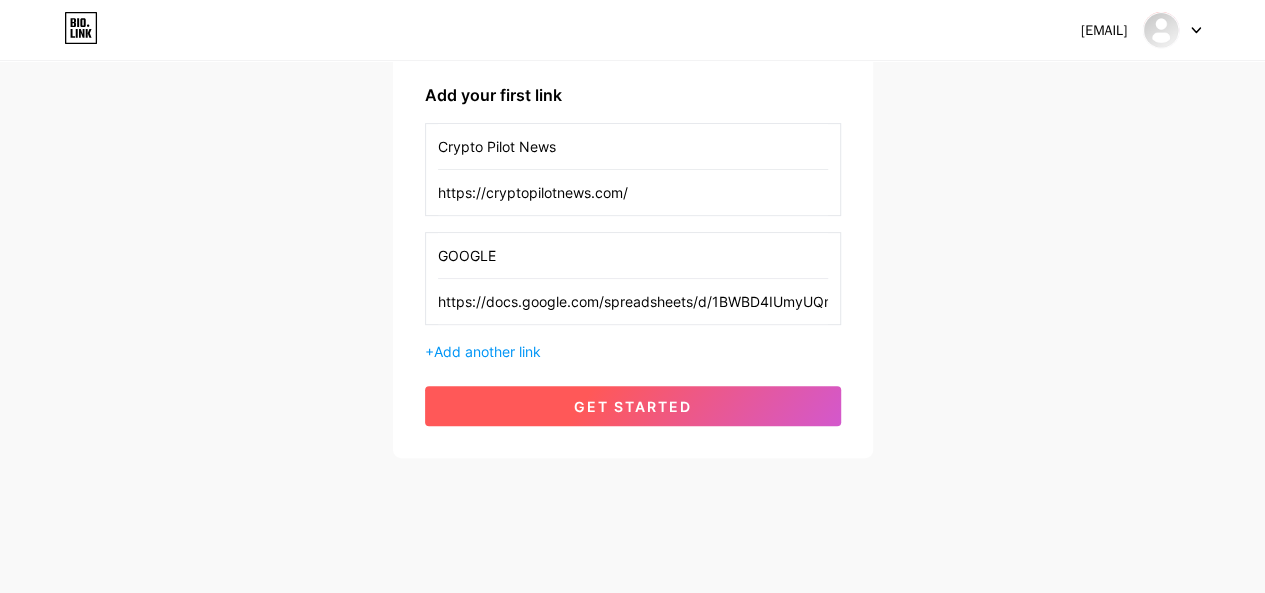 type on "GOOGLE" 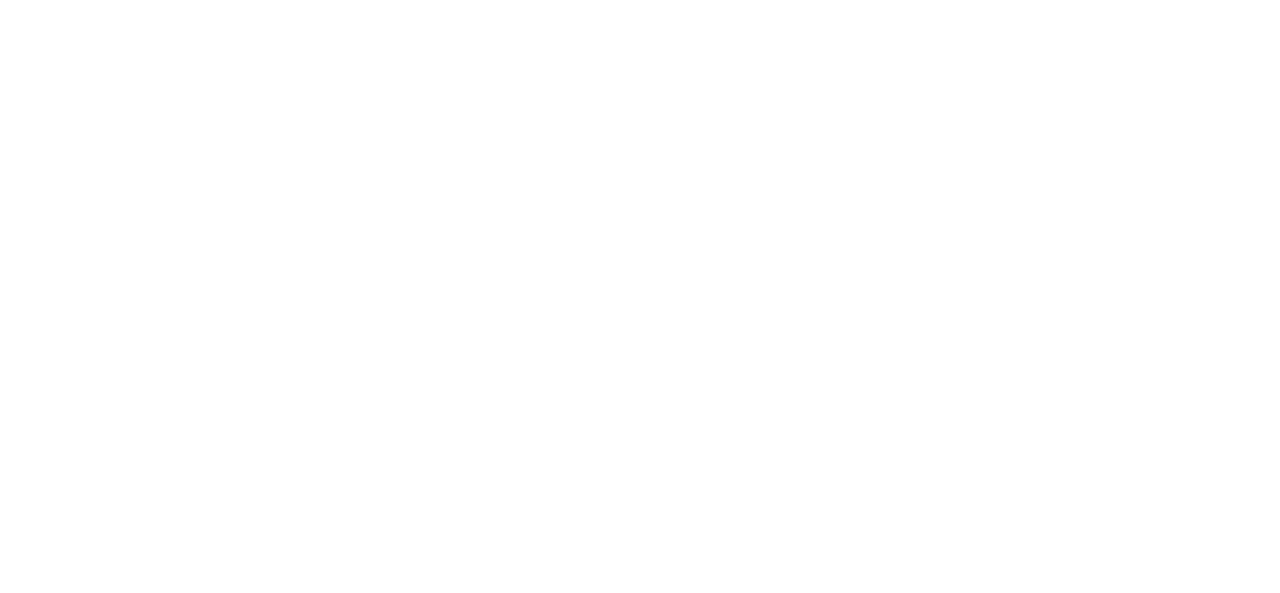 scroll, scrollTop: 0, scrollLeft: 0, axis: both 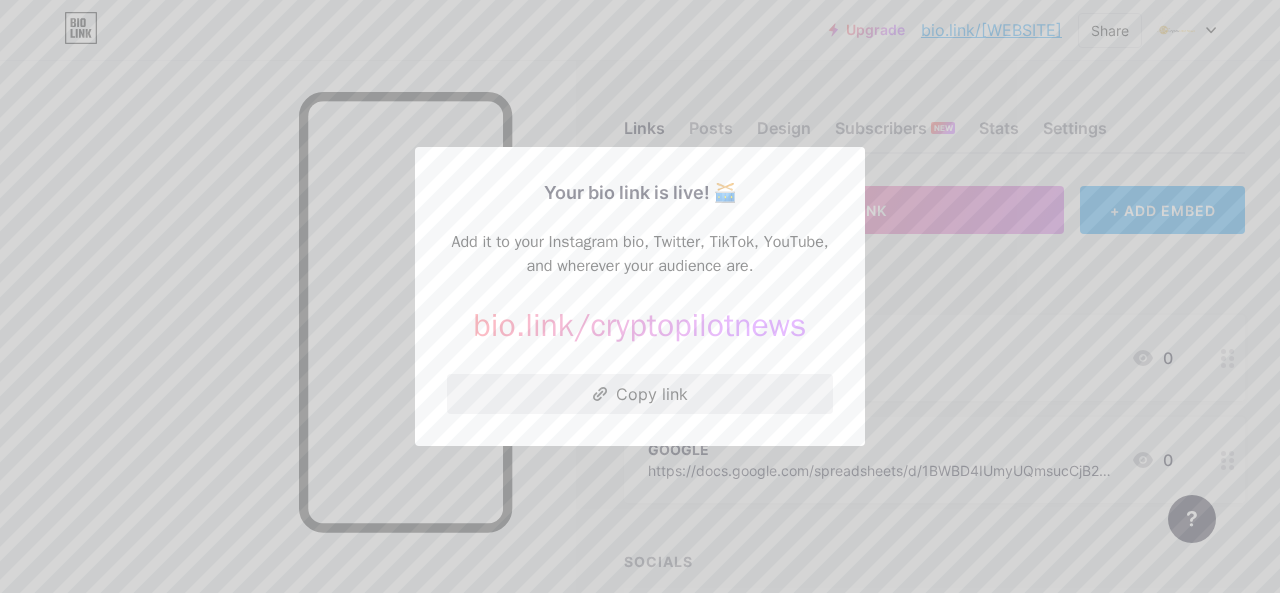 click on "Copy link" at bounding box center [640, 394] 